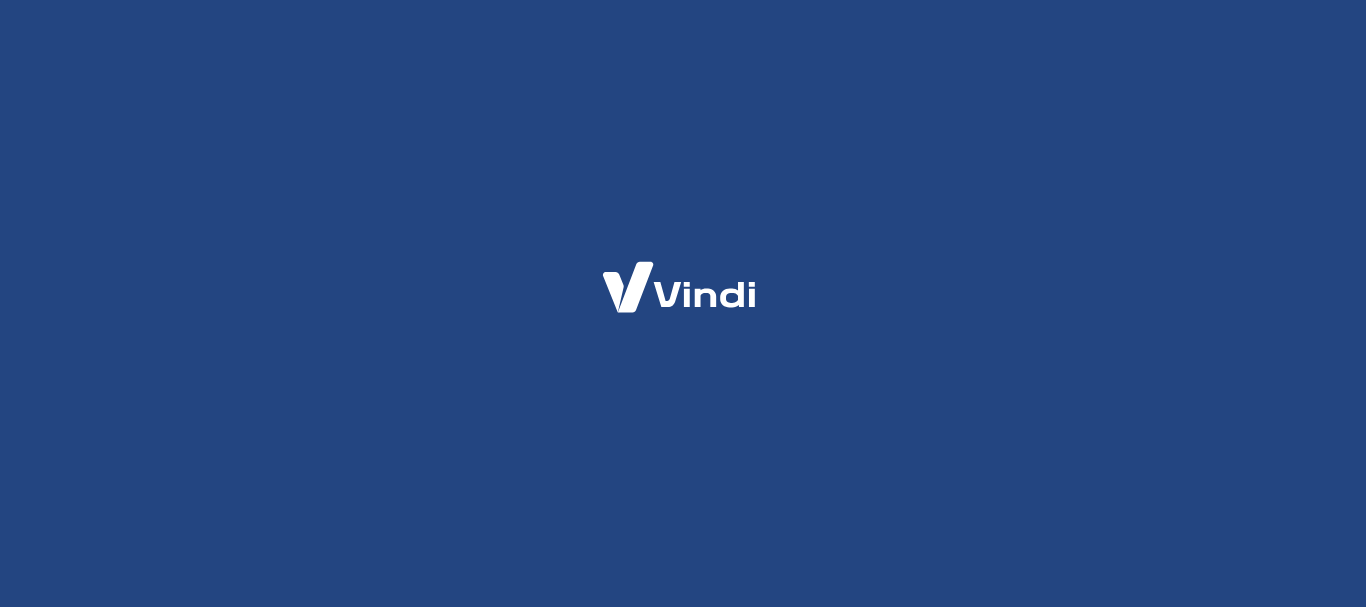 scroll, scrollTop: 0, scrollLeft: 0, axis: both 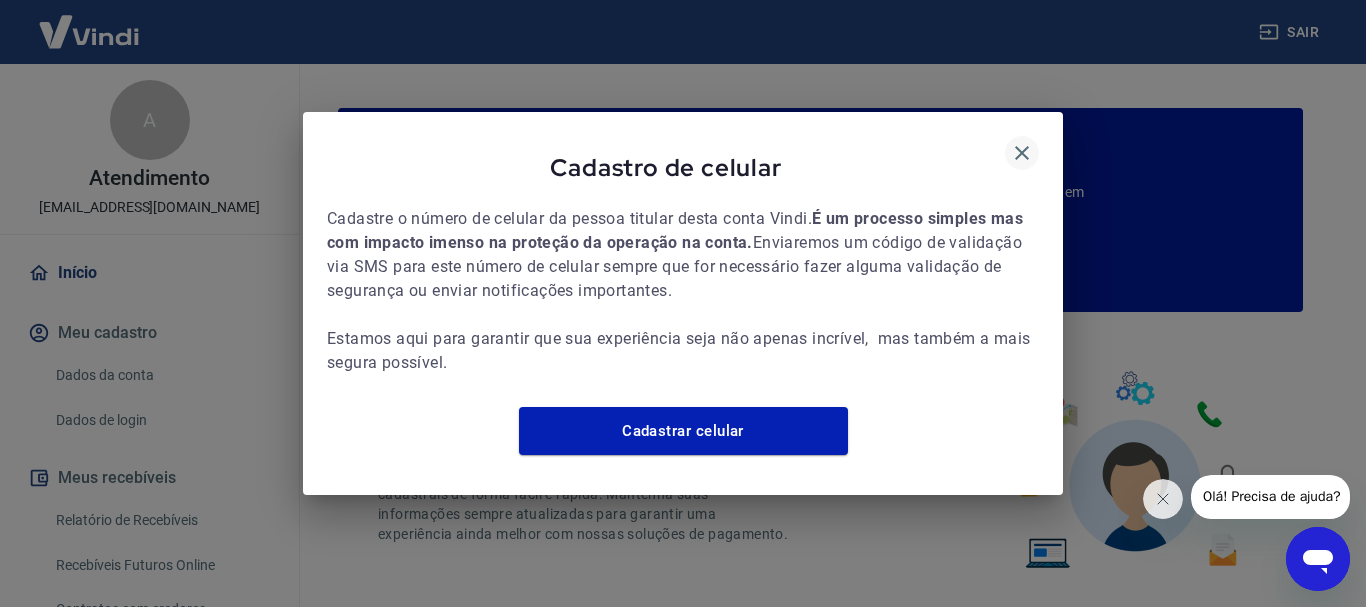 click 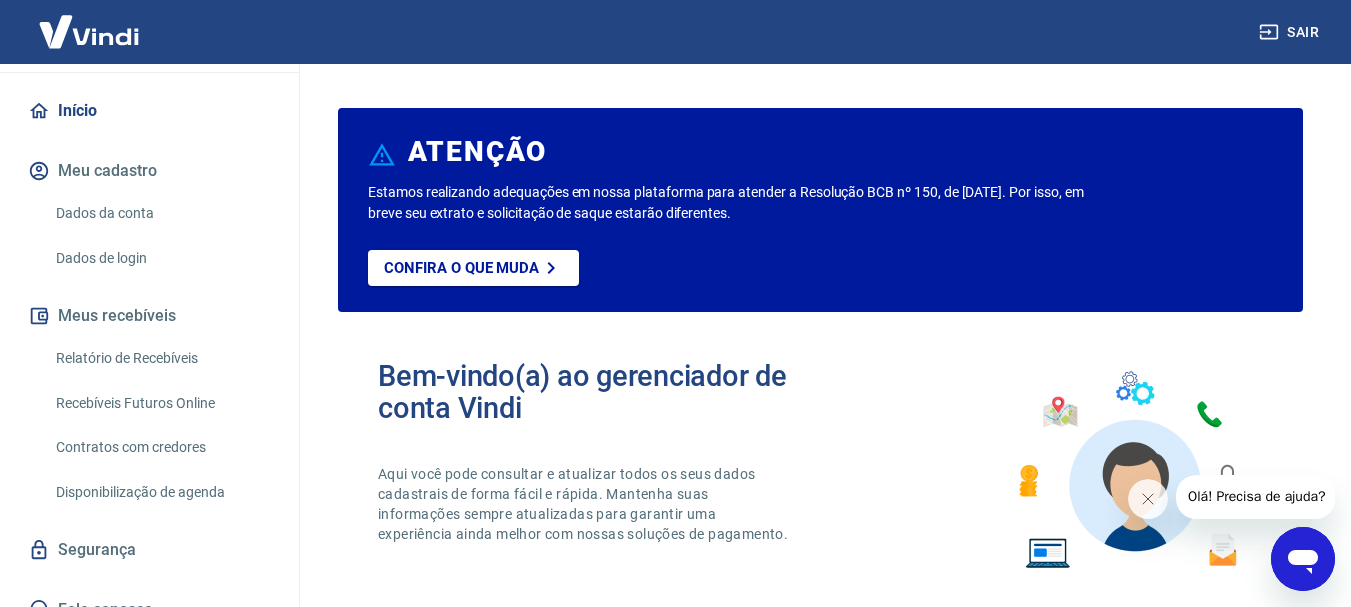 scroll, scrollTop: 187, scrollLeft: 0, axis: vertical 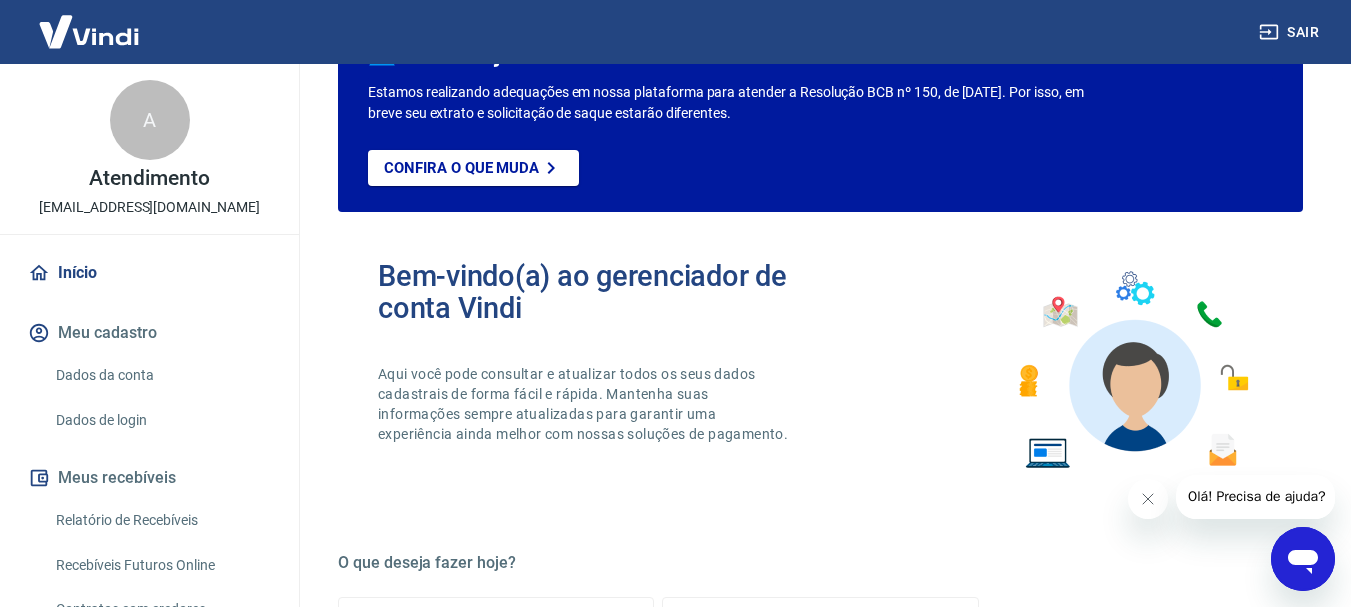 click on "[EMAIL_ADDRESS][DOMAIN_NAME]" at bounding box center (149, 207) 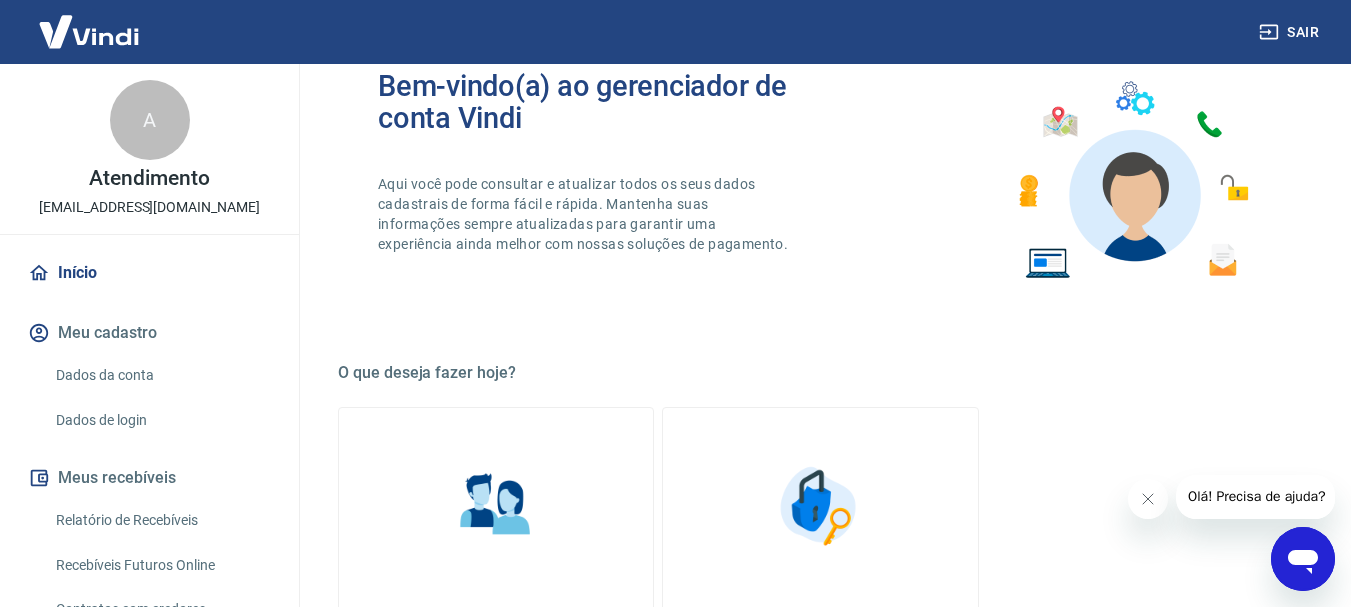 scroll, scrollTop: 300, scrollLeft: 0, axis: vertical 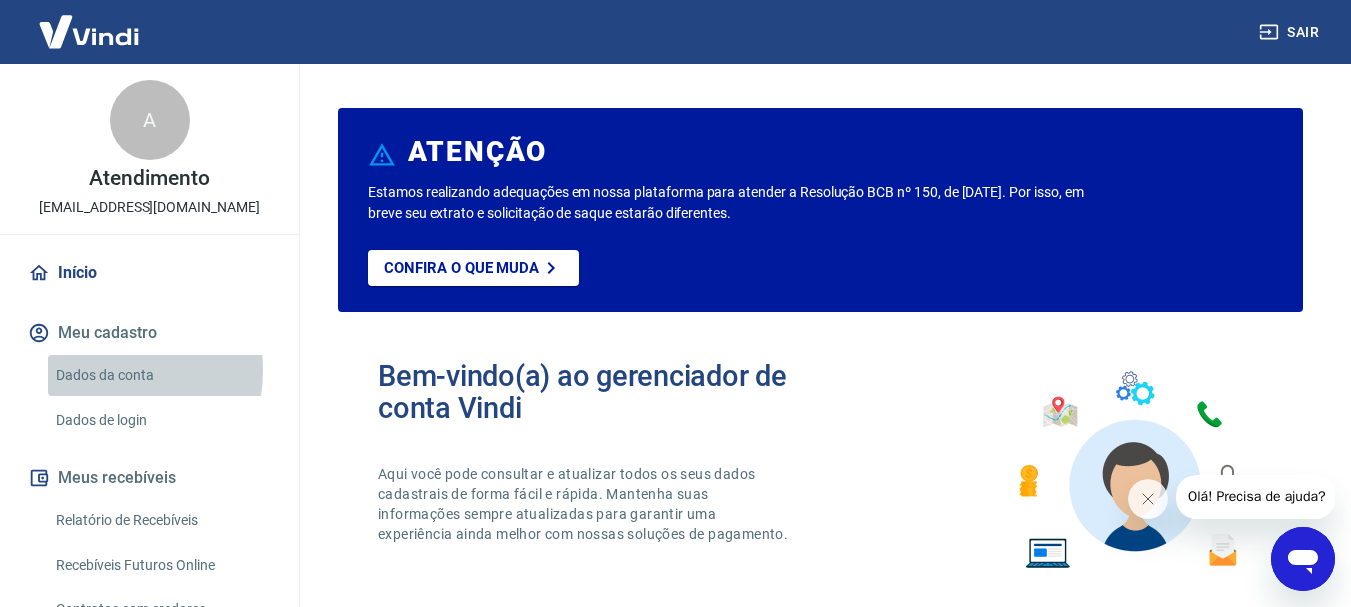 click on "Dados da conta" at bounding box center (161, 375) 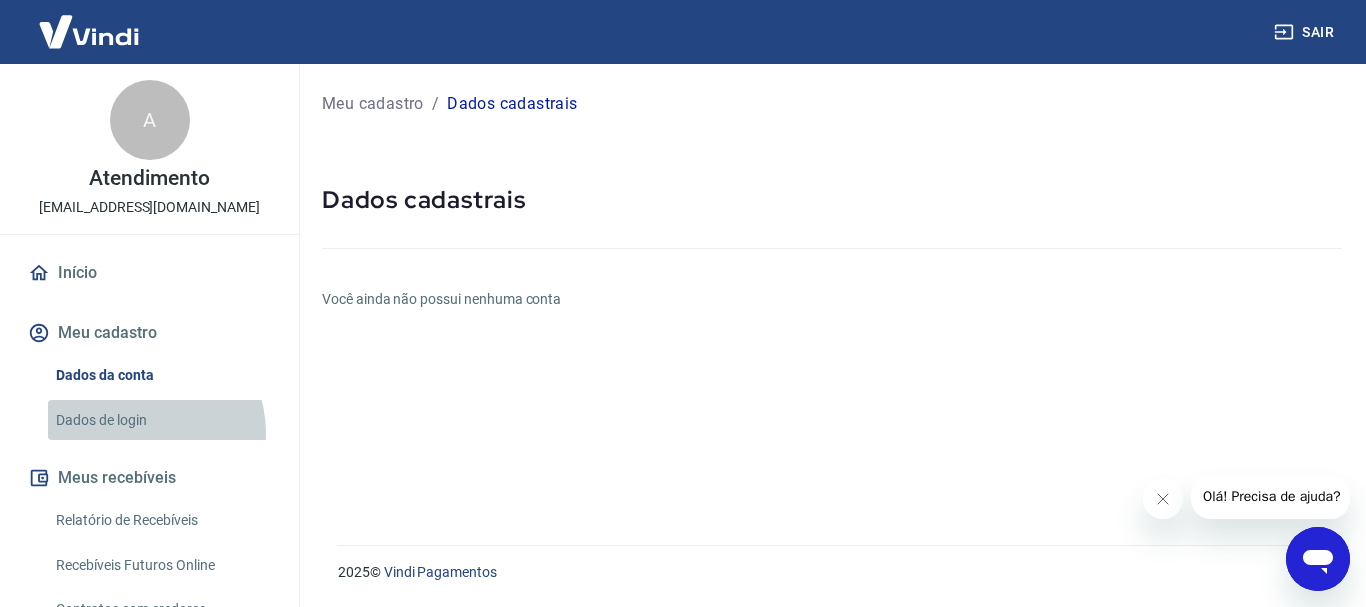 click on "Dados de login" at bounding box center (161, 420) 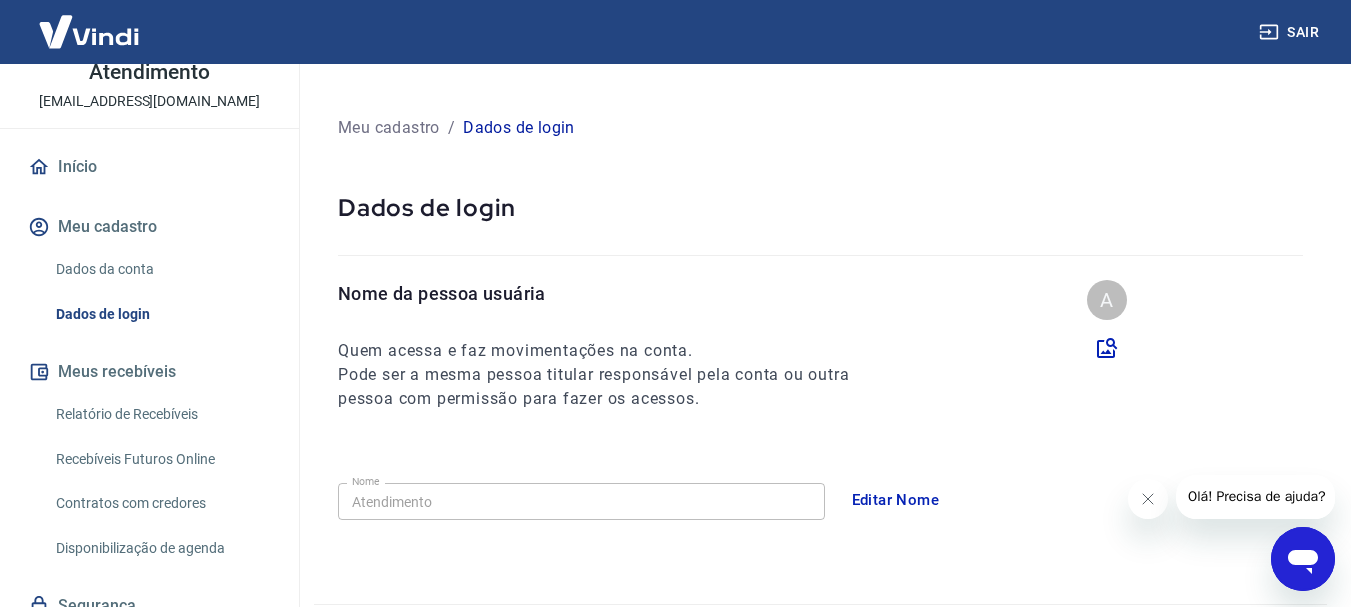 scroll, scrollTop: 187, scrollLeft: 0, axis: vertical 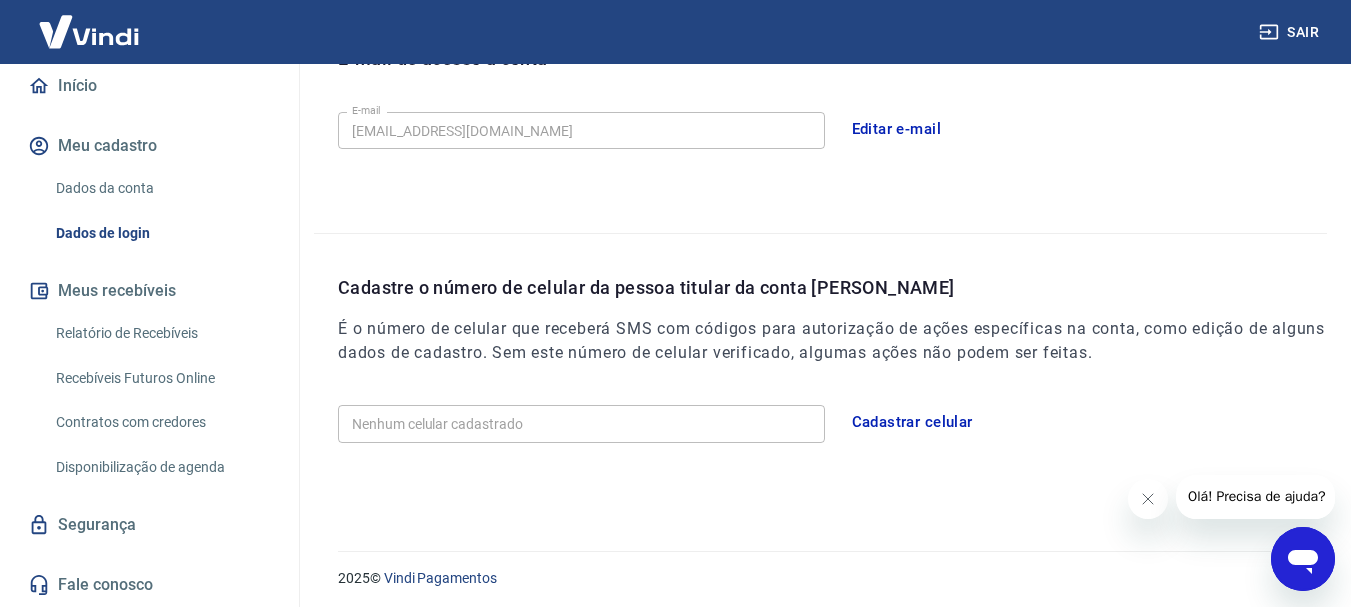 click on "Segurança" at bounding box center [149, 525] 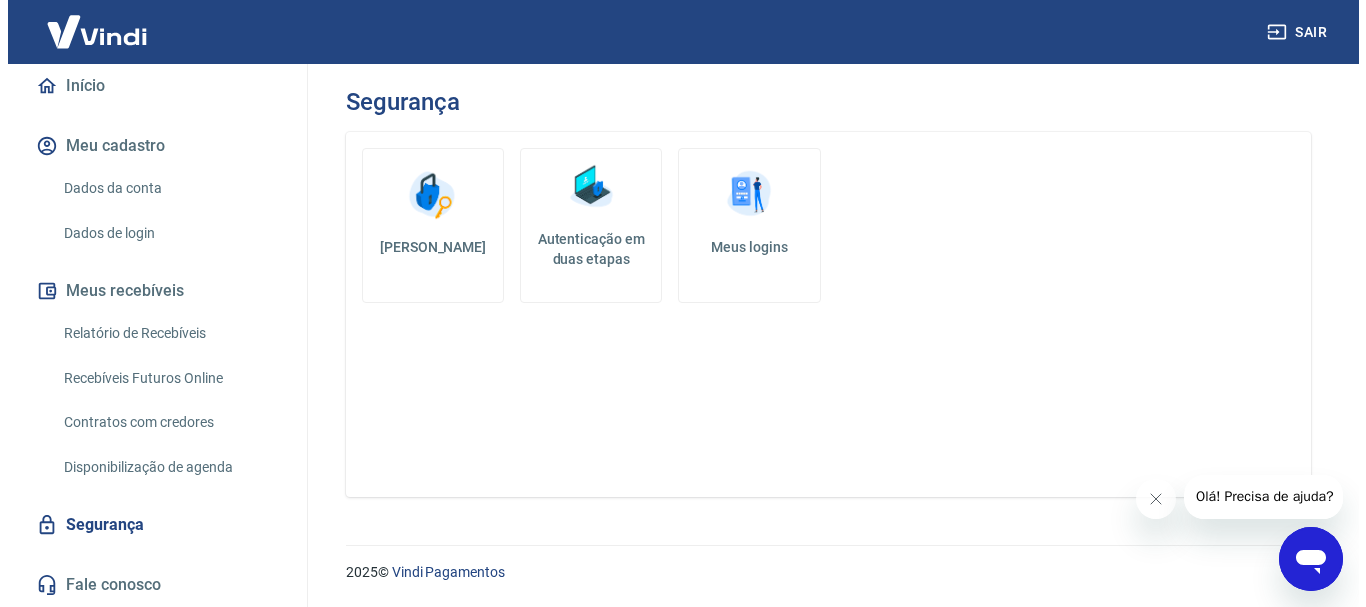 scroll, scrollTop: 0, scrollLeft: 0, axis: both 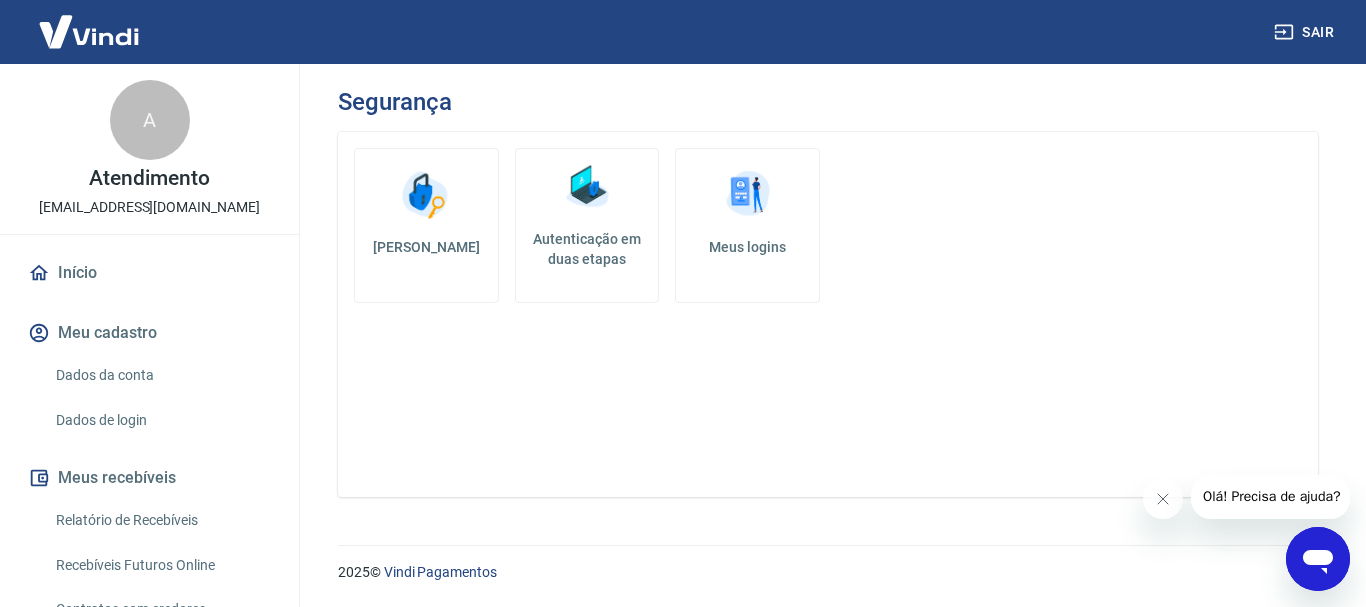 click on "Início" at bounding box center [149, 273] 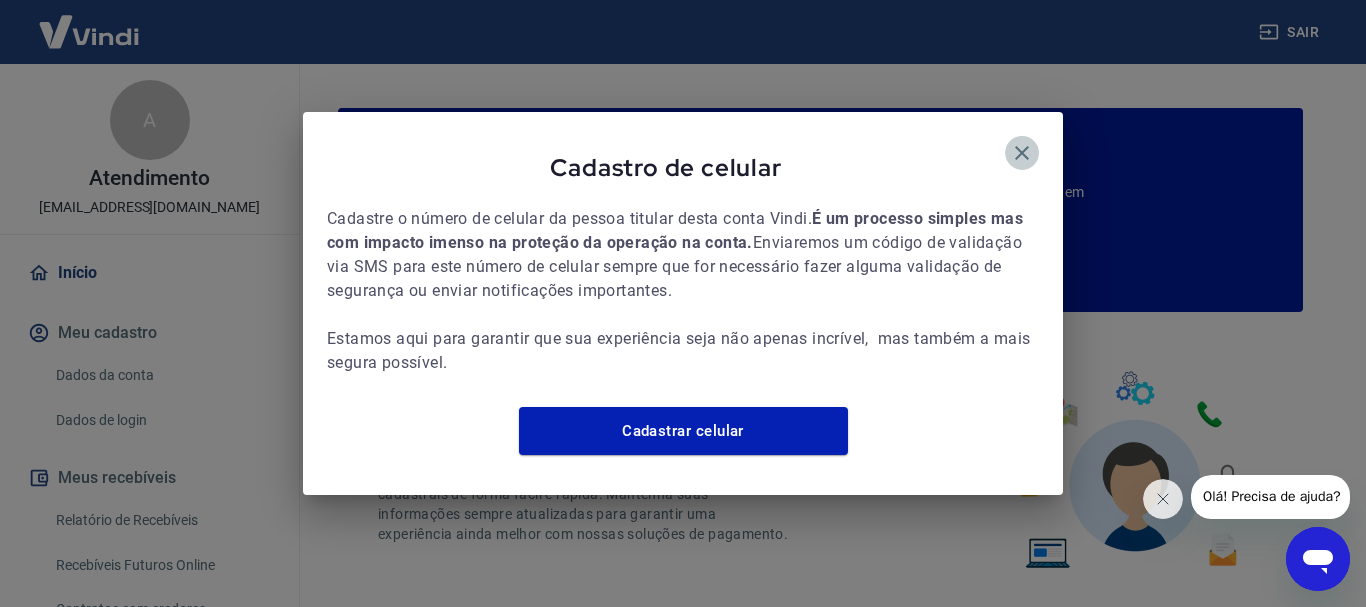 click 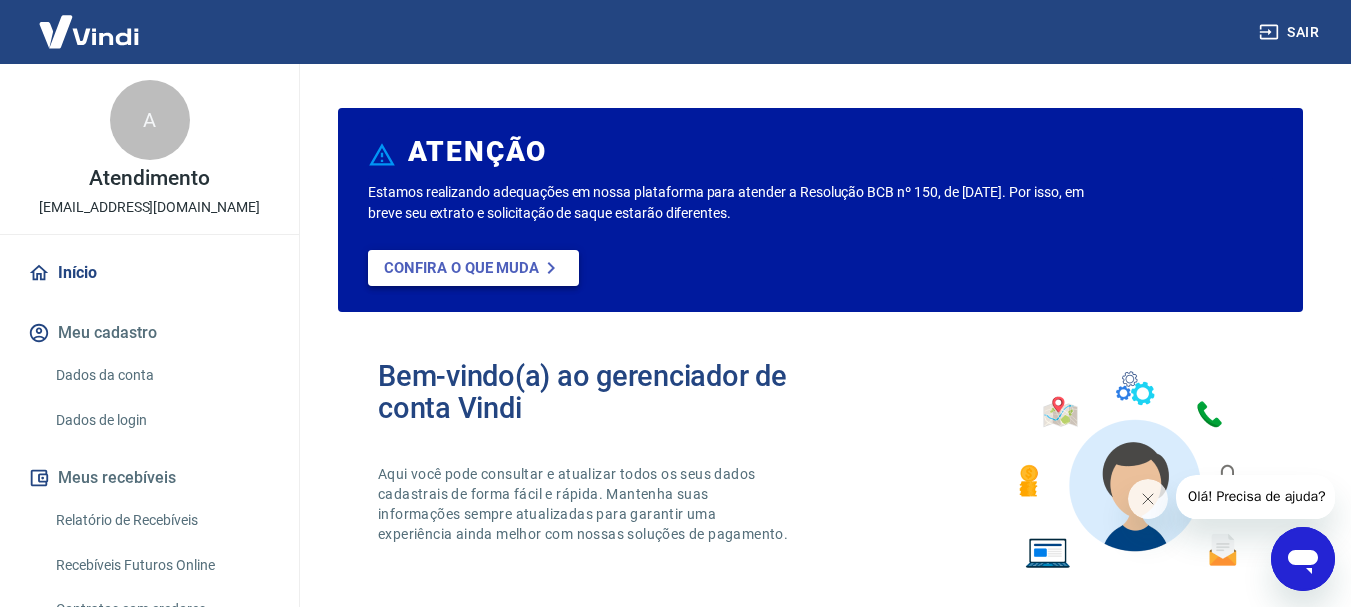 click 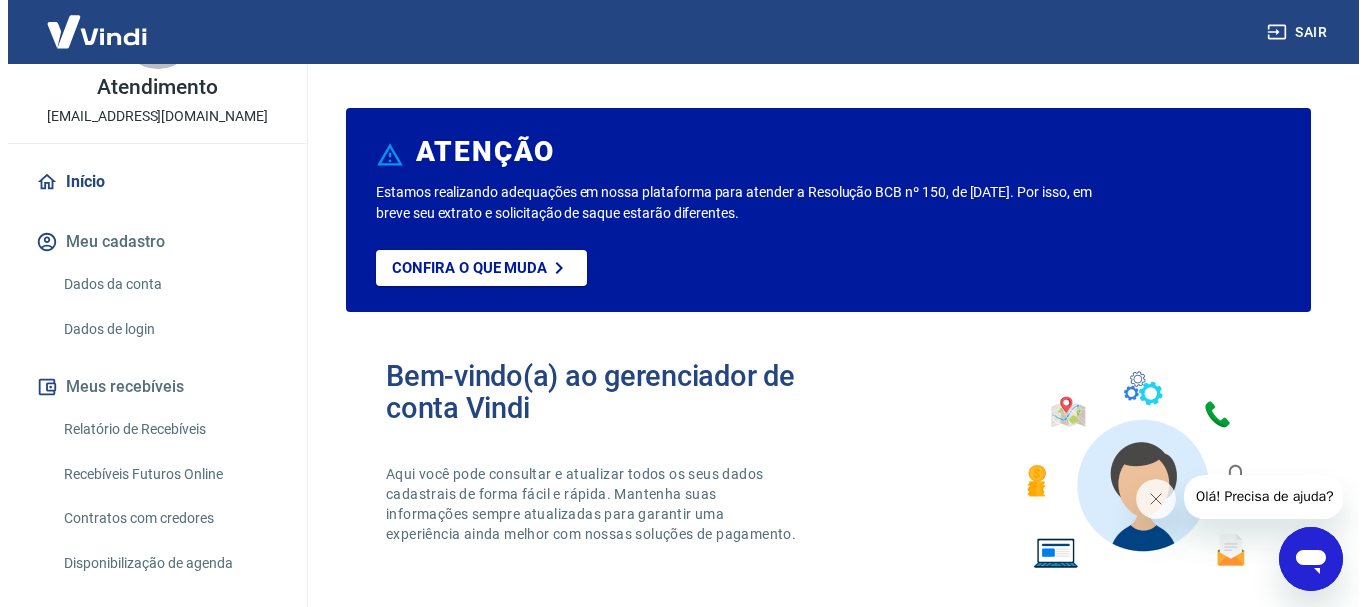 scroll, scrollTop: 187, scrollLeft: 0, axis: vertical 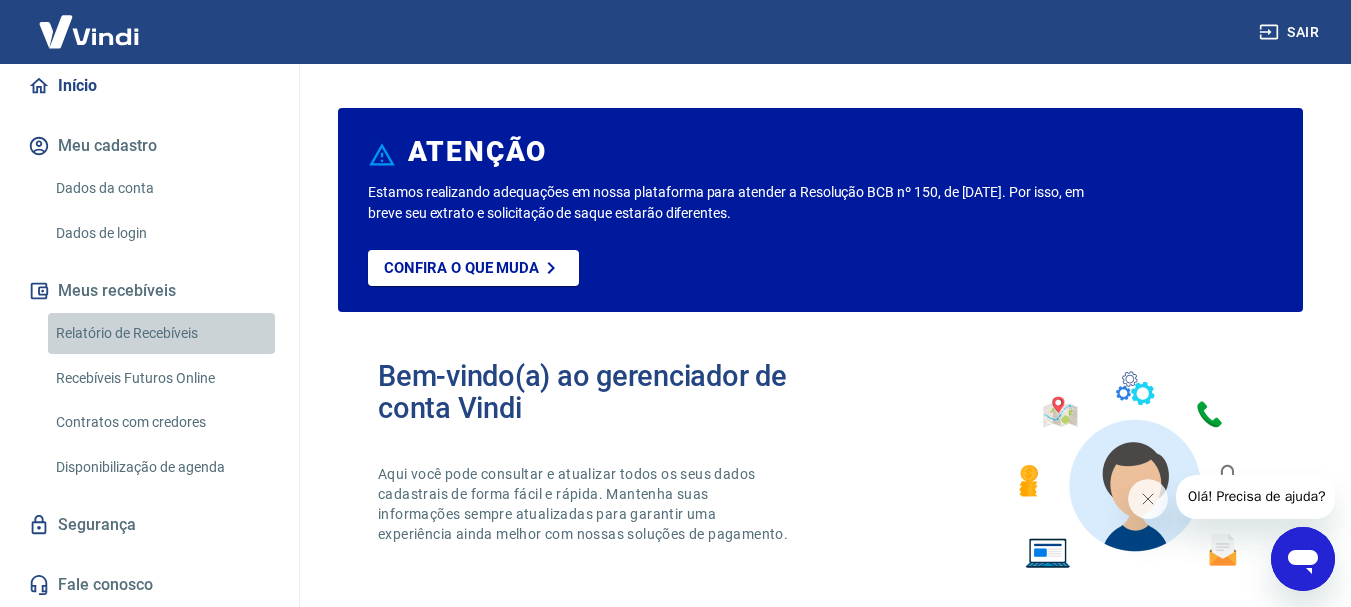 click on "Relatório de Recebíveis" at bounding box center [161, 333] 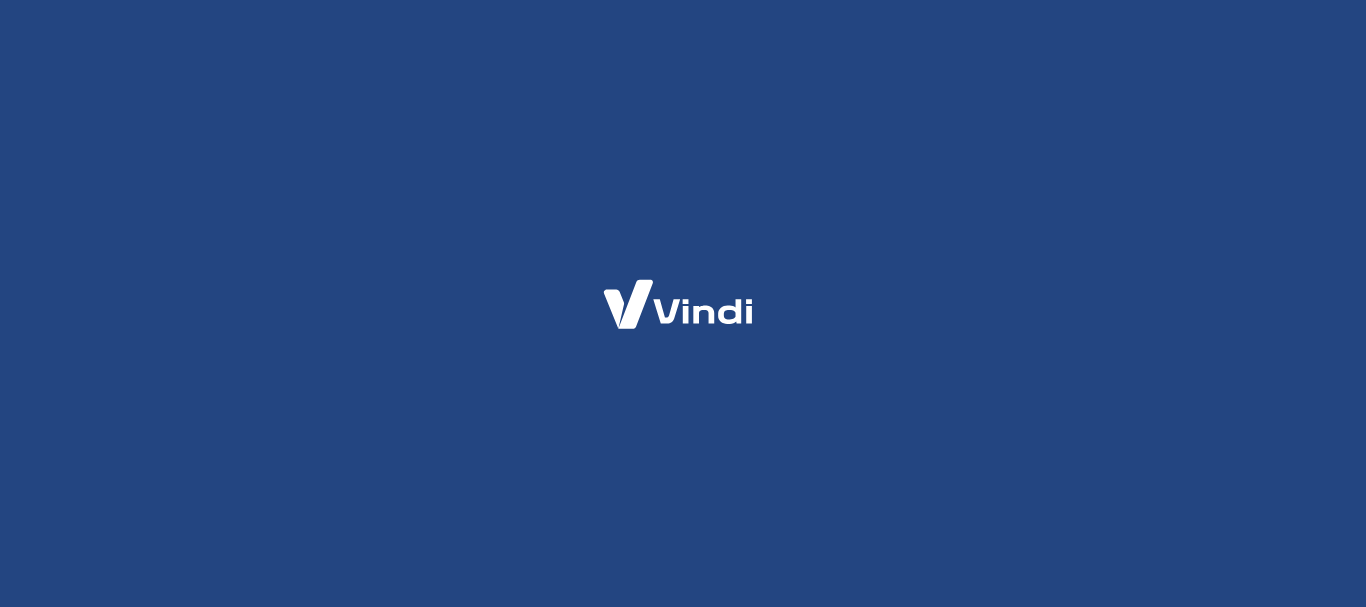 scroll, scrollTop: 0, scrollLeft: 0, axis: both 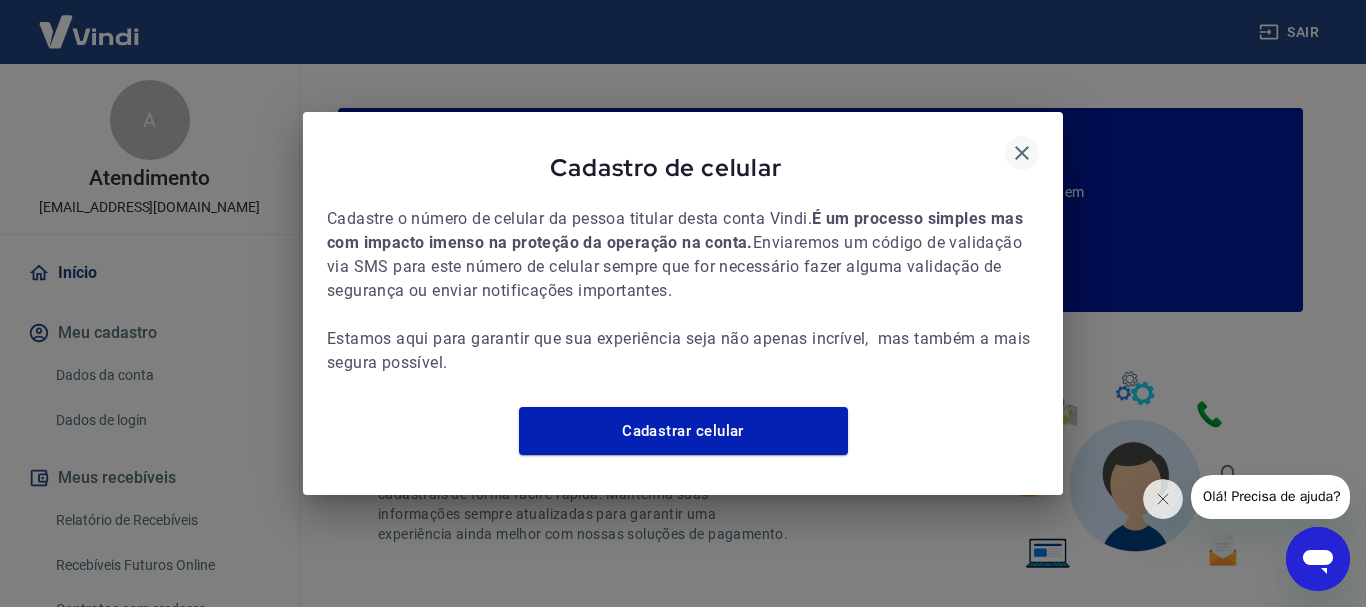 click 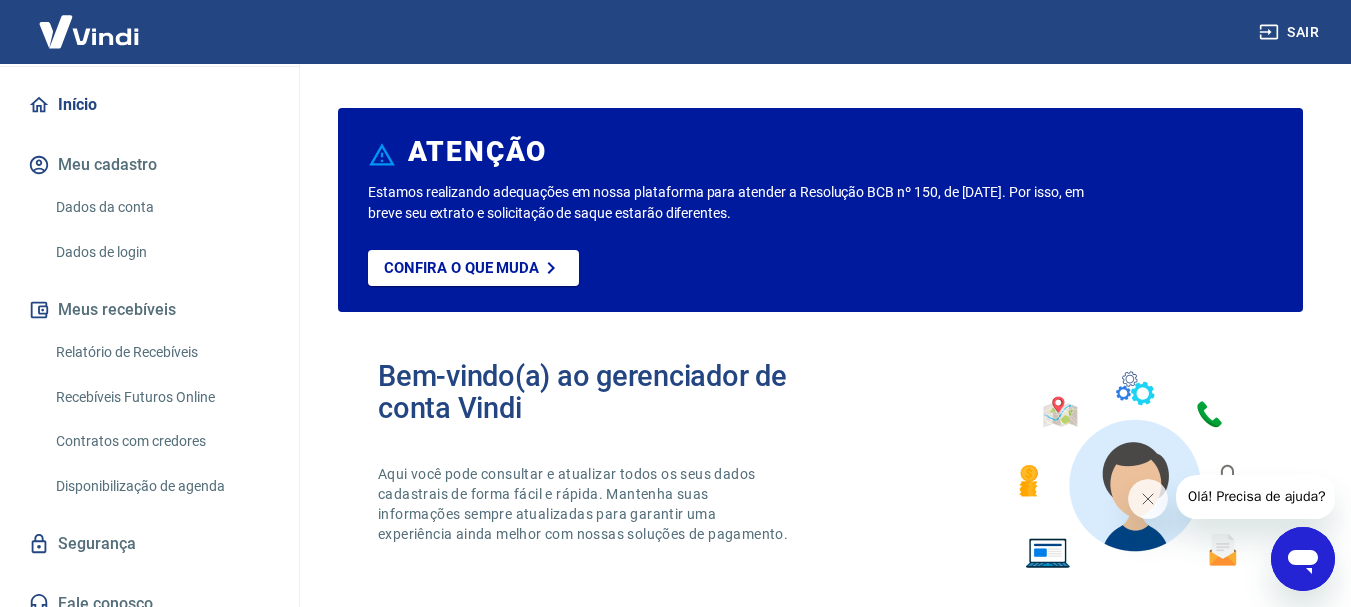 scroll, scrollTop: 187, scrollLeft: 0, axis: vertical 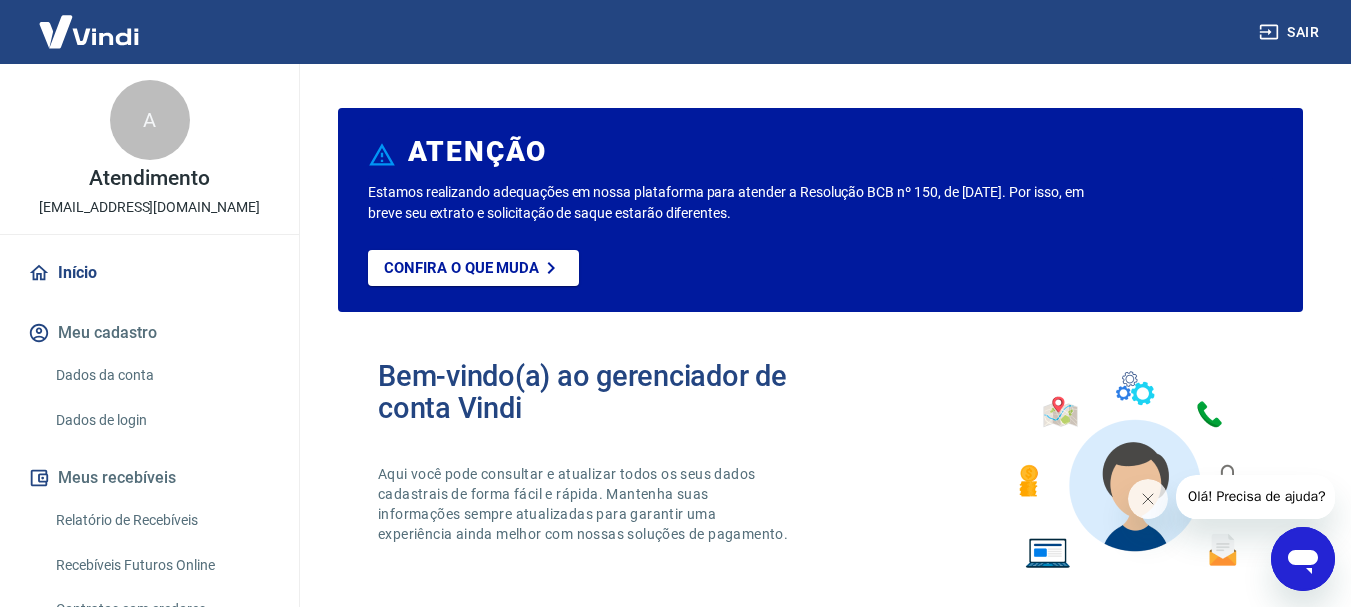click on "Atendimento" at bounding box center (149, 178) 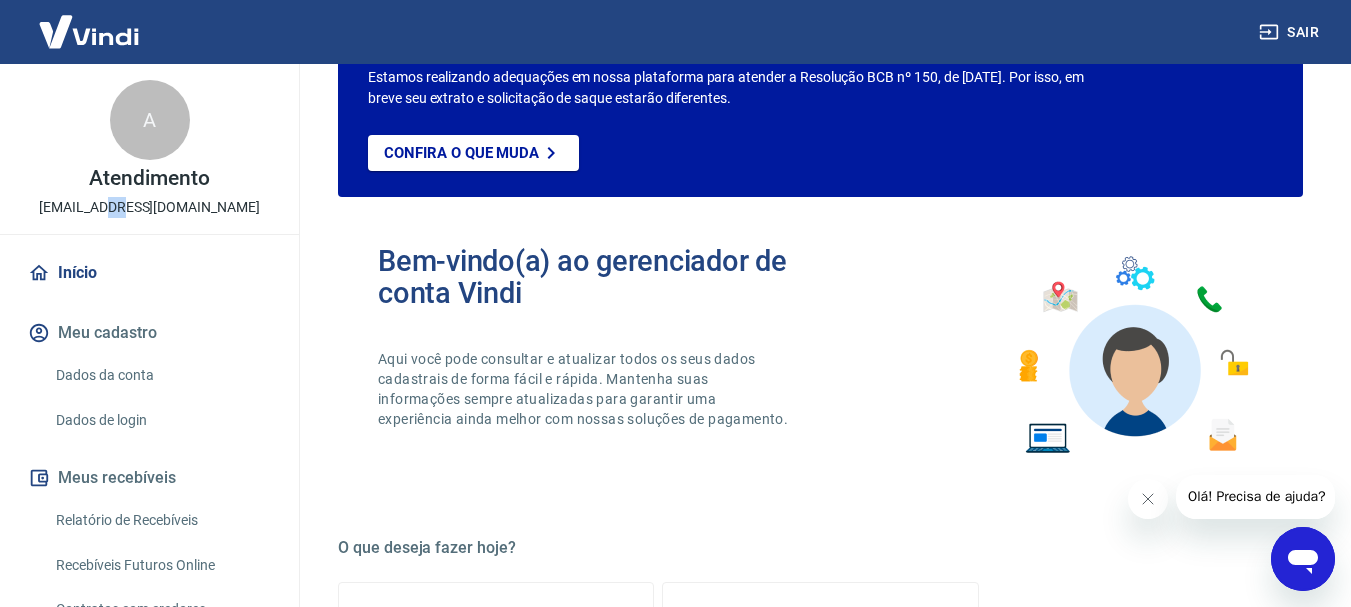 scroll, scrollTop: 300, scrollLeft: 0, axis: vertical 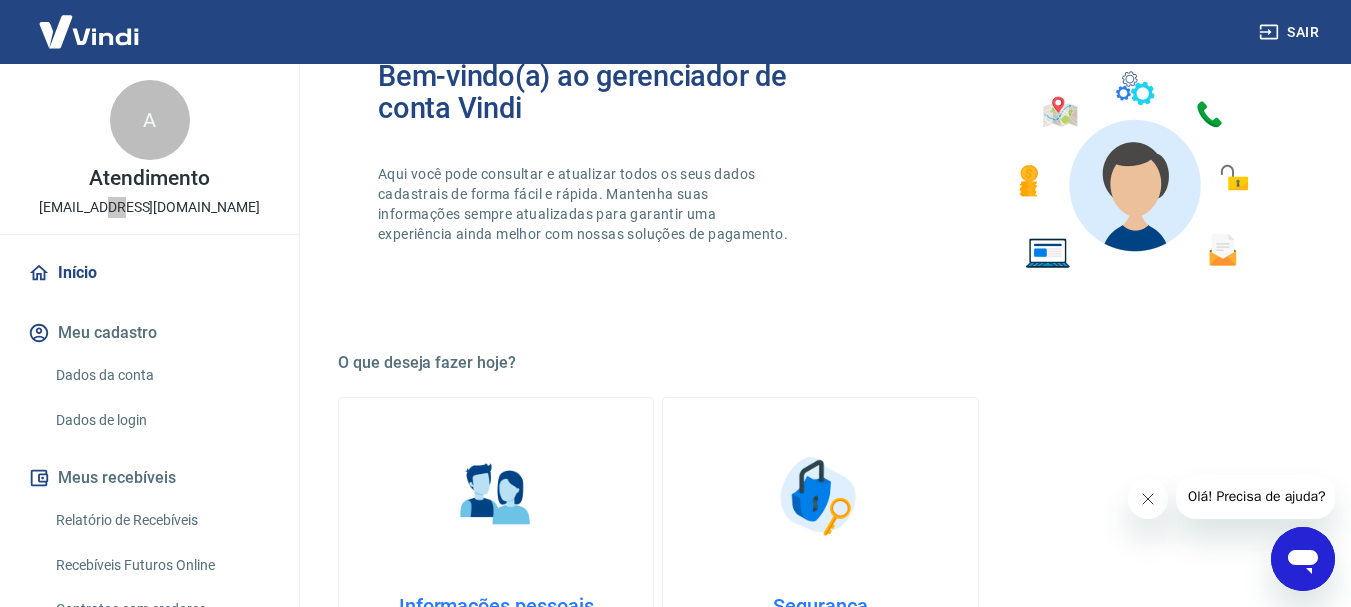 click 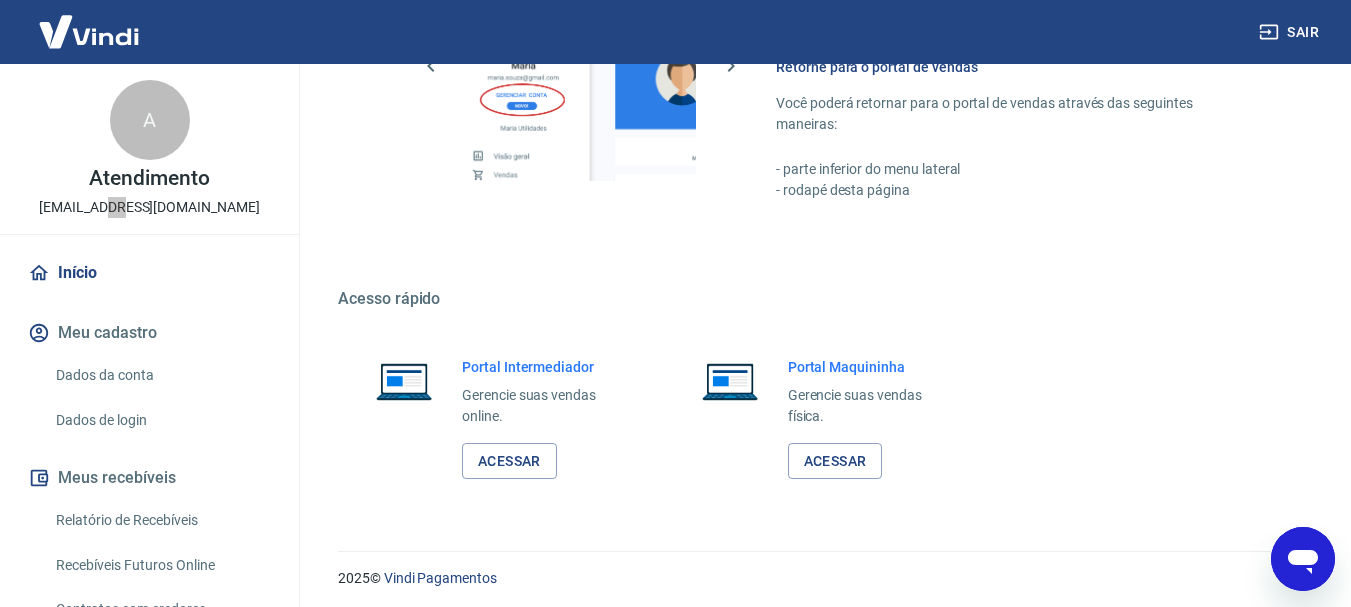 scroll, scrollTop: 1241, scrollLeft: 0, axis: vertical 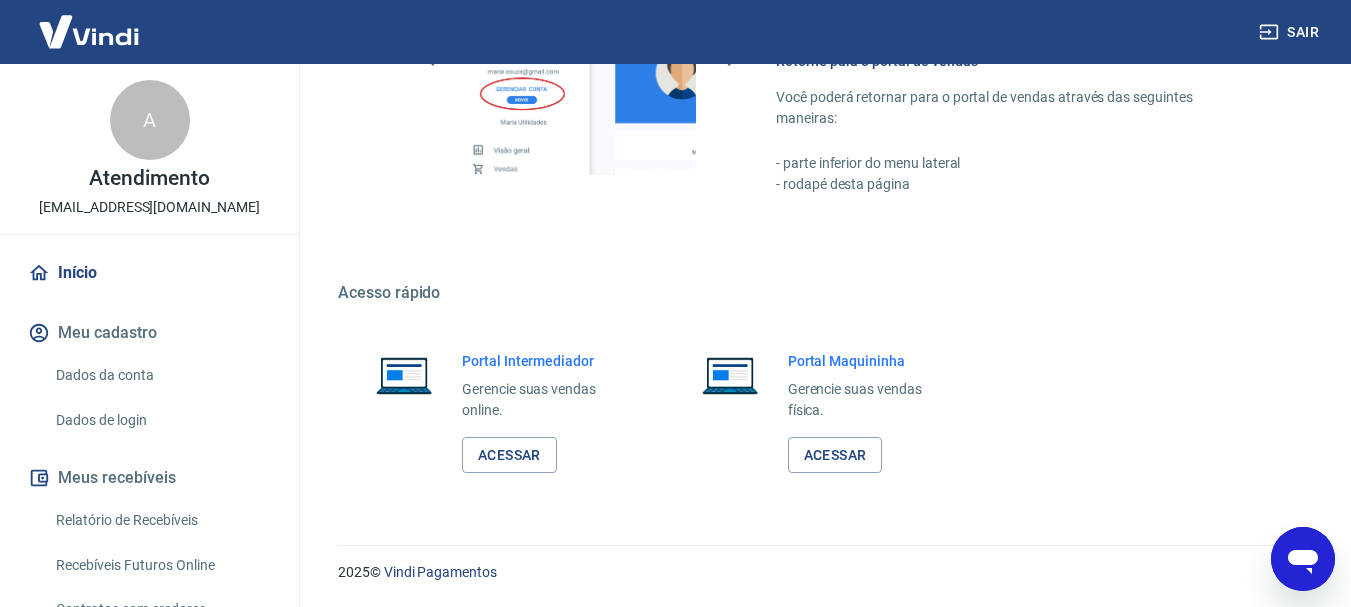 click on "[EMAIL_ADDRESS][DOMAIN_NAME]" at bounding box center [149, 207] 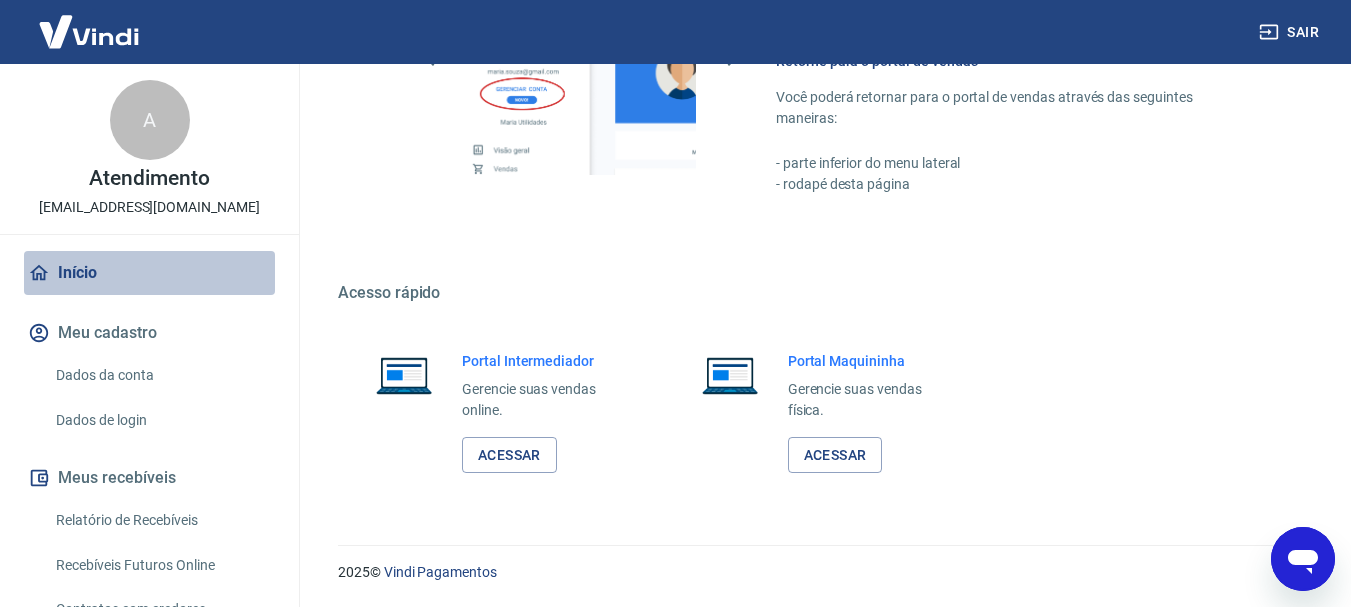 drag, startPoint x: 167, startPoint y: 255, endPoint x: 129, endPoint y: 283, distance: 47.201694 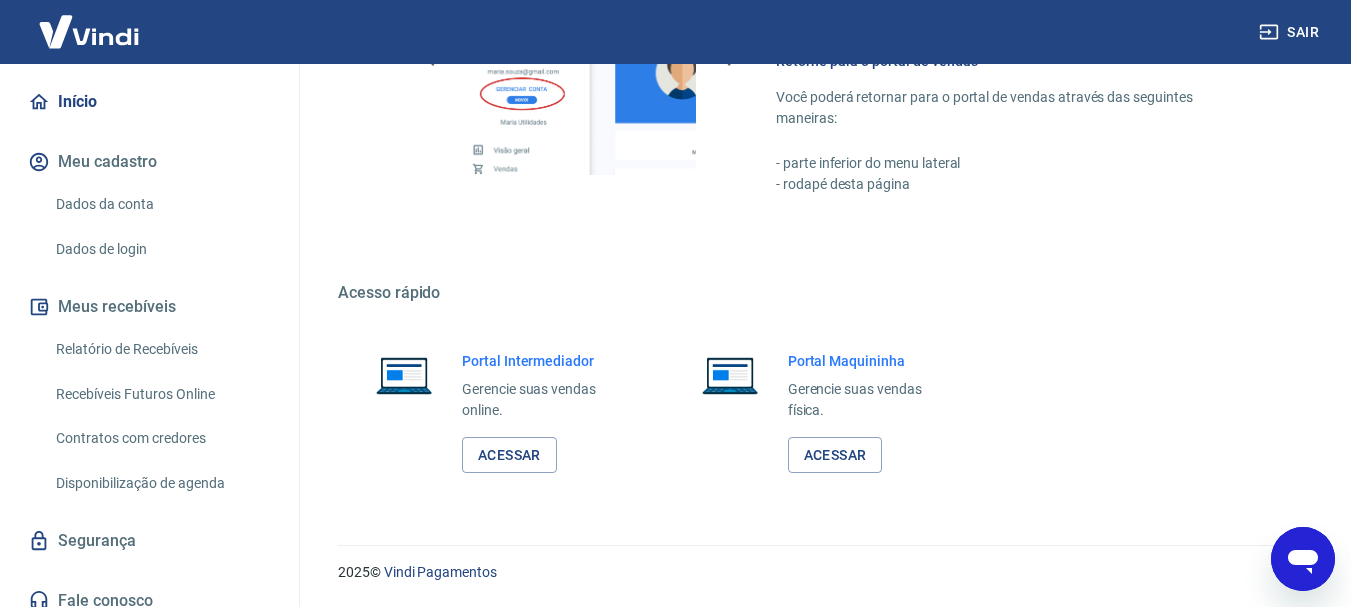 scroll, scrollTop: 187, scrollLeft: 0, axis: vertical 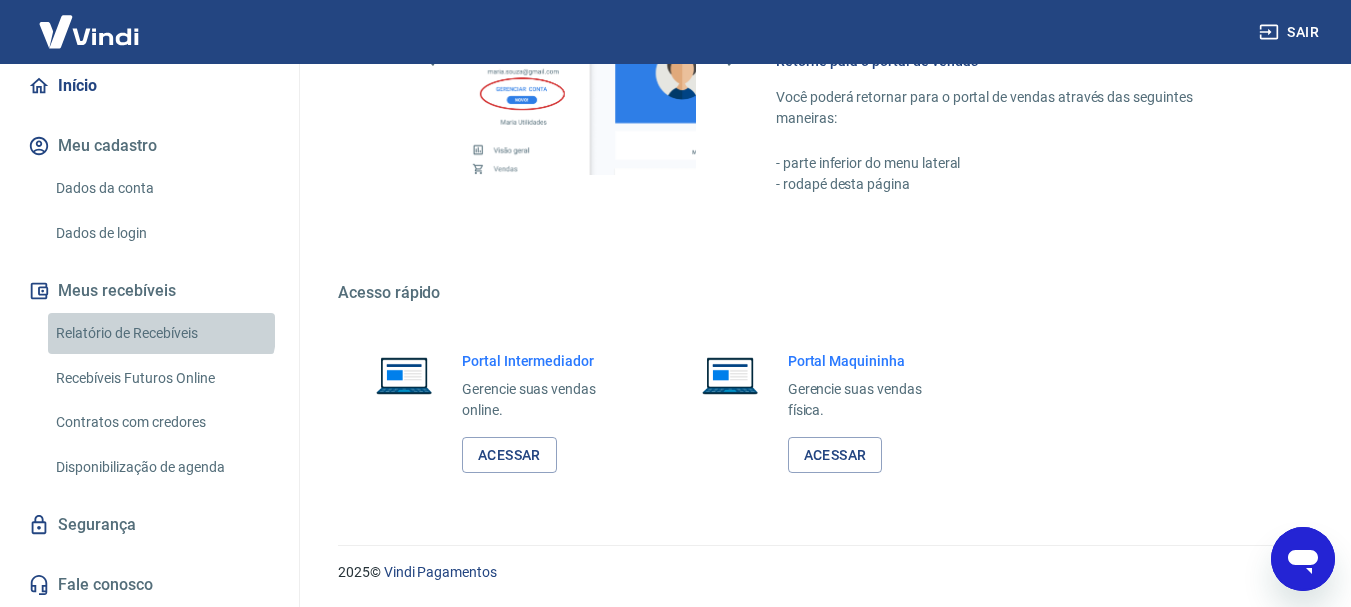 click on "Relatório de Recebíveis" at bounding box center [161, 333] 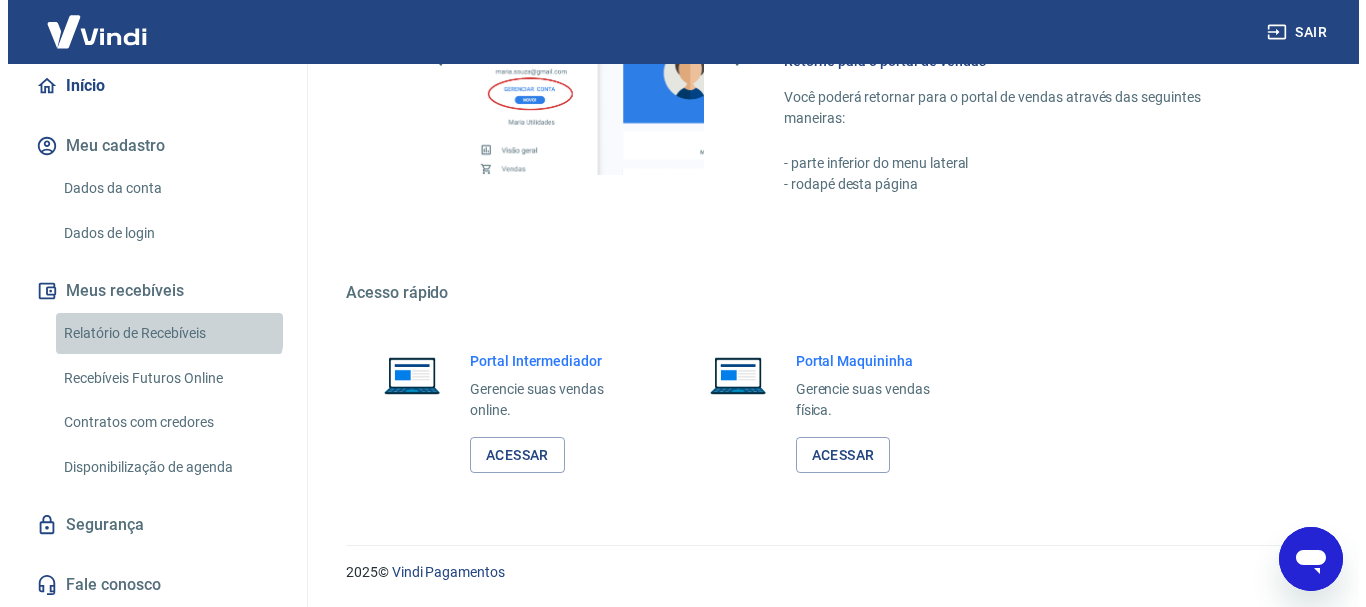 scroll, scrollTop: 0, scrollLeft: 0, axis: both 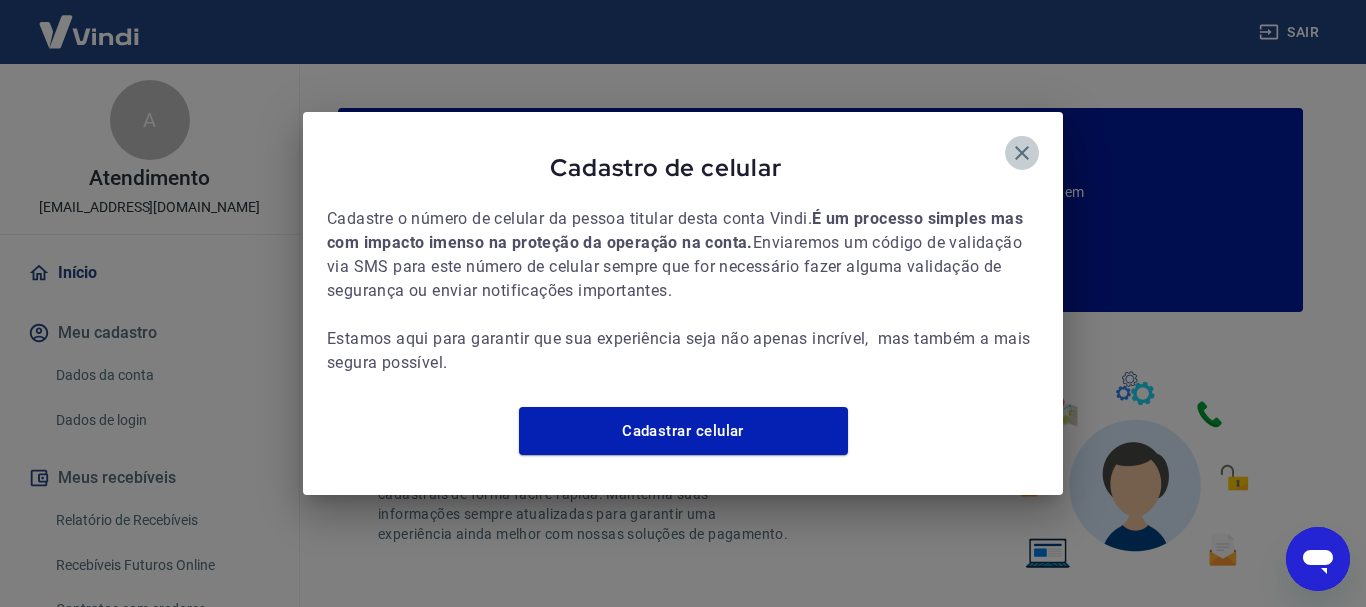 click 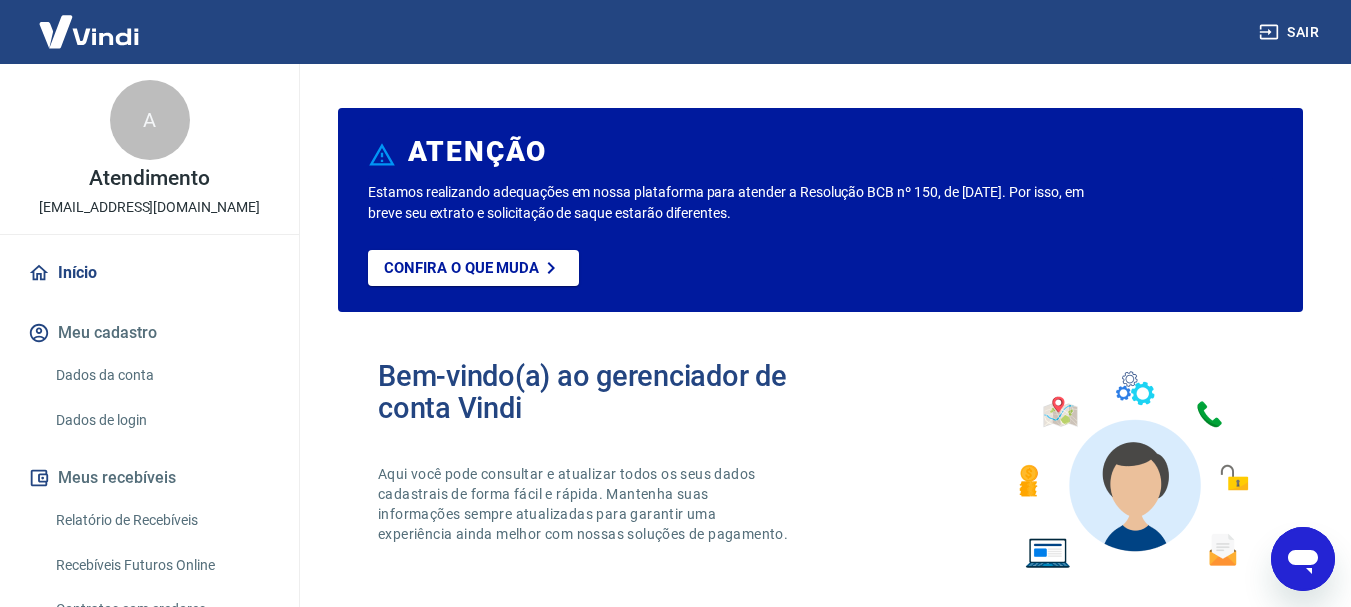 click on "Dados da conta" at bounding box center (161, 375) 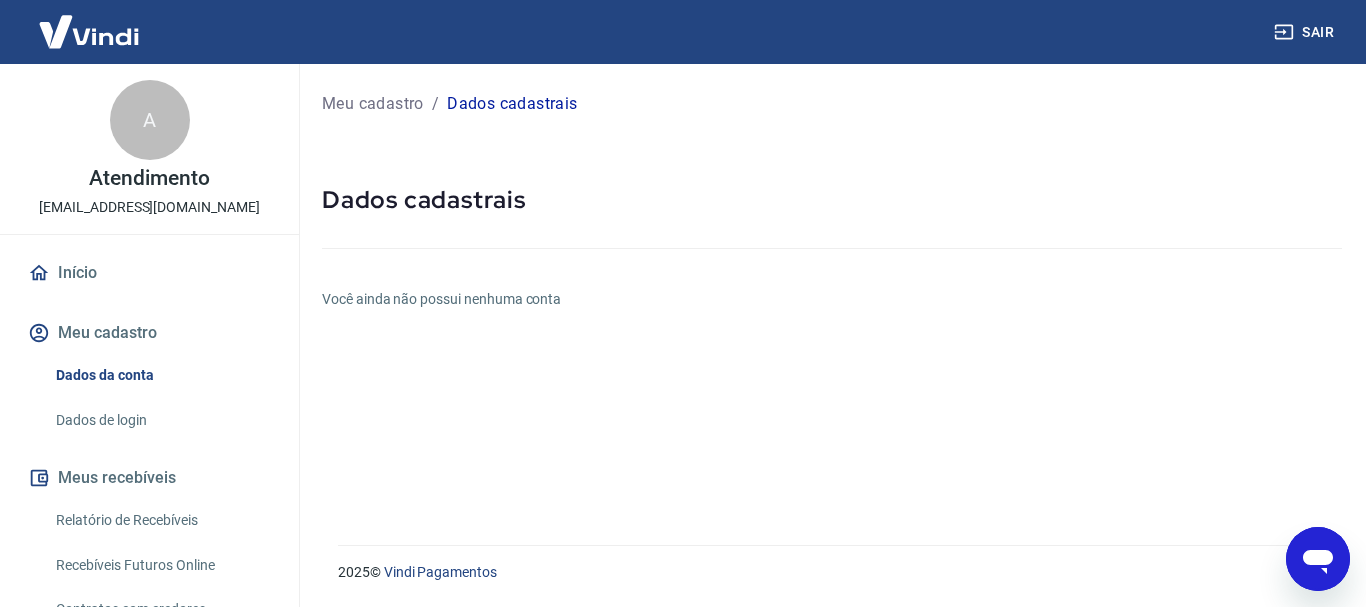 click at bounding box center (832, 244) 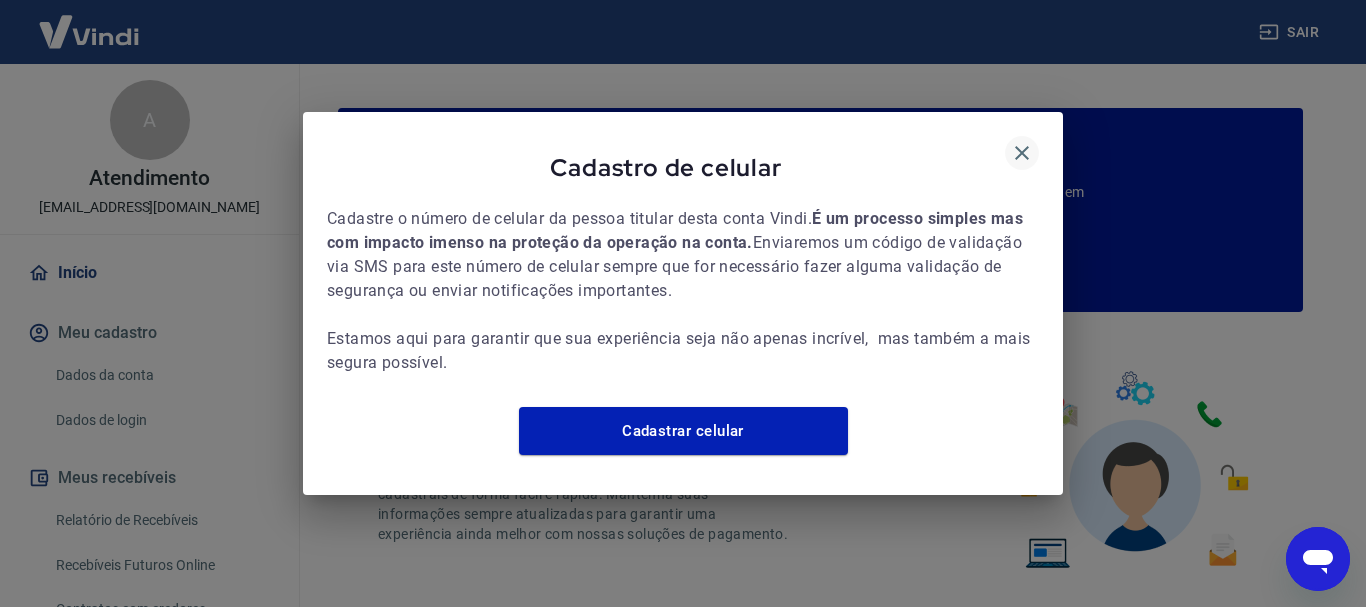 click 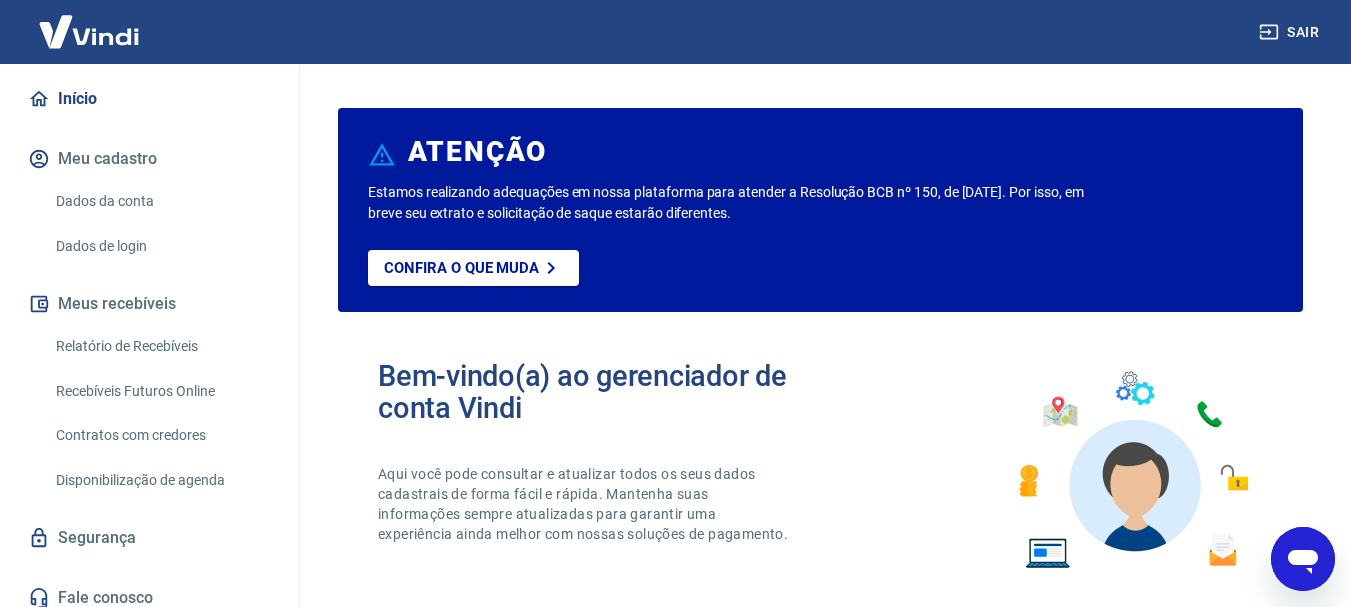 scroll, scrollTop: 187, scrollLeft: 0, axis: vertical 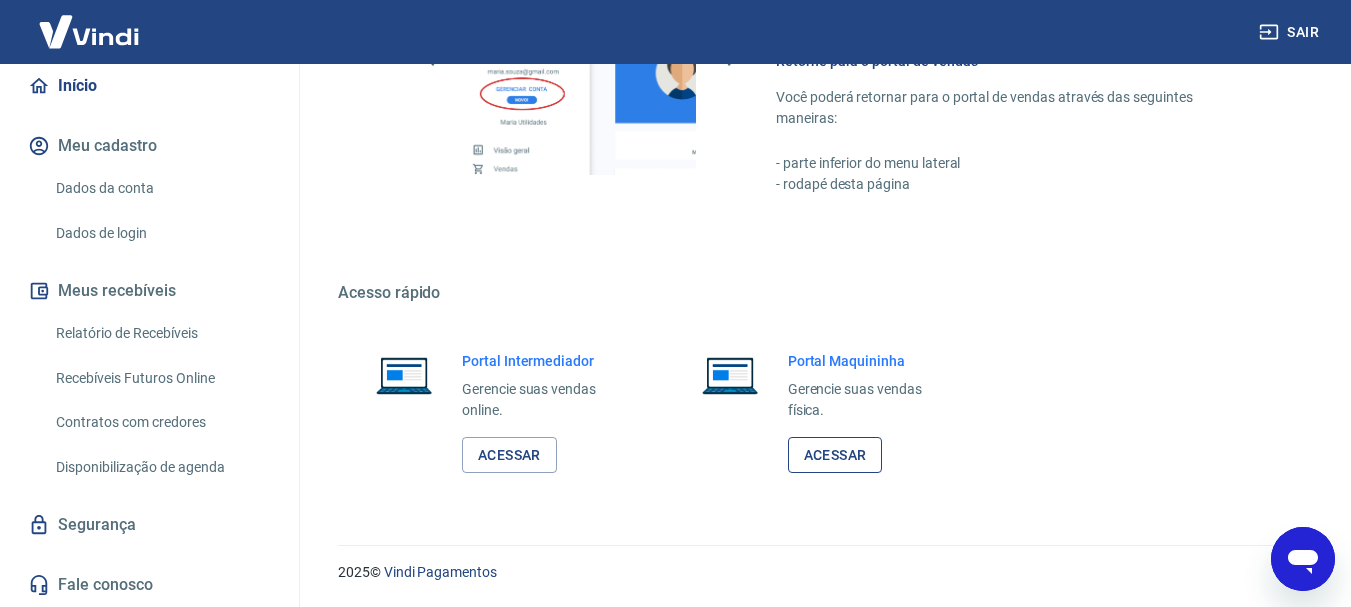 click on "Acessar" at bounding box center [835, 455] 